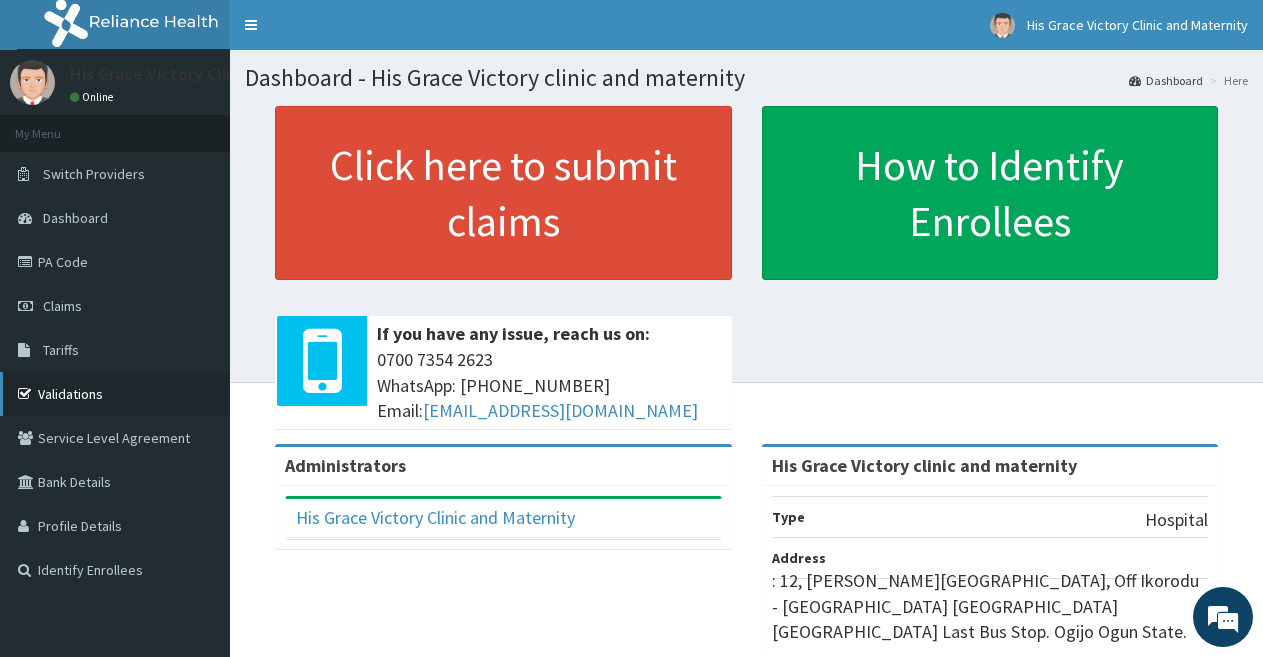 scroll, scrollTop: 0, scrollLeft: 0, axis: both 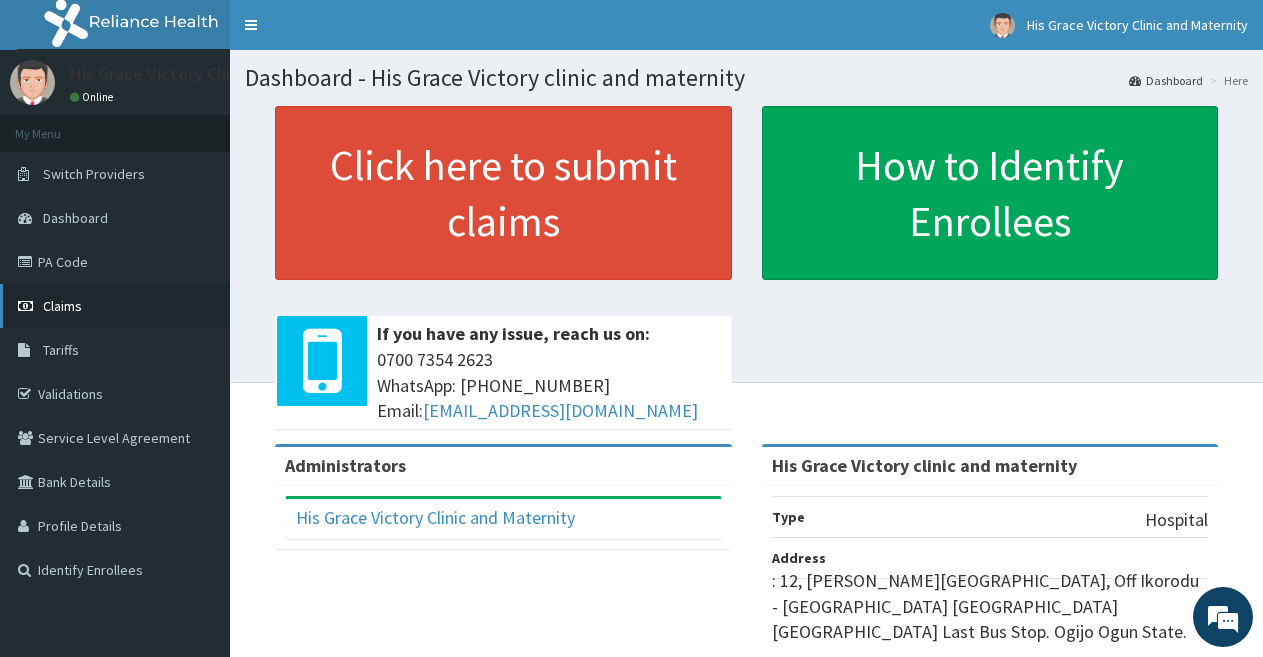click on "Claims" at bounding box center [115, 306] 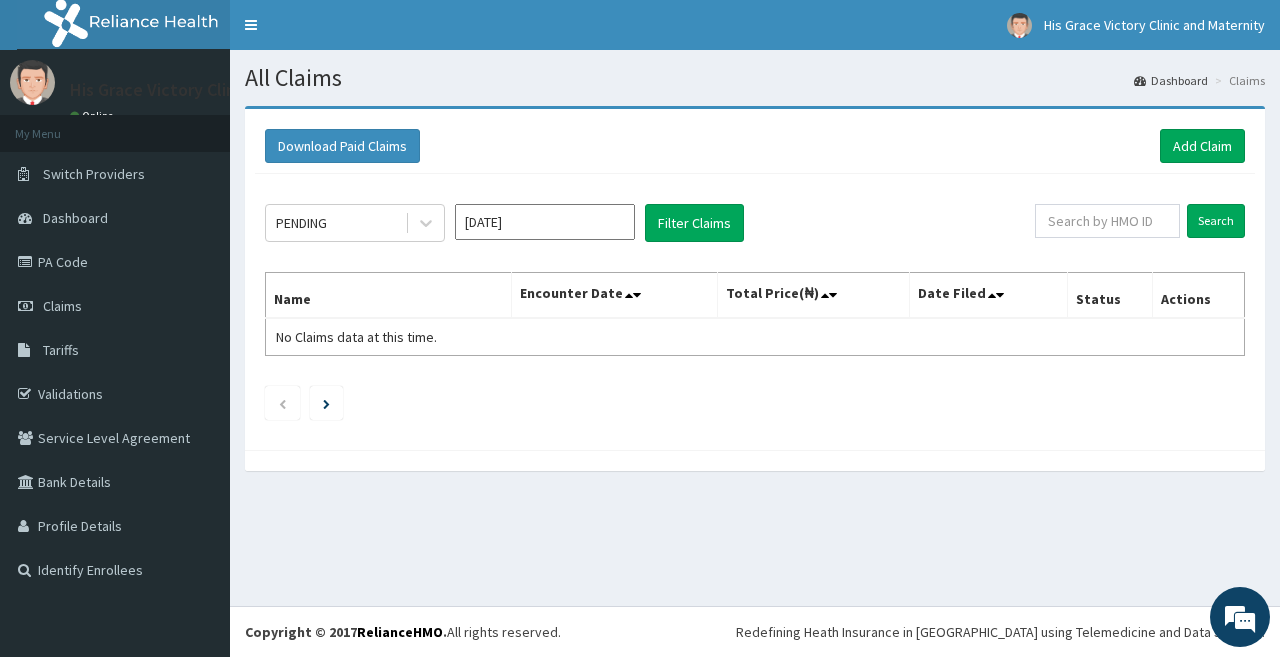 scroll, scrollTop: 0, scrollLeft: 0, axis: both 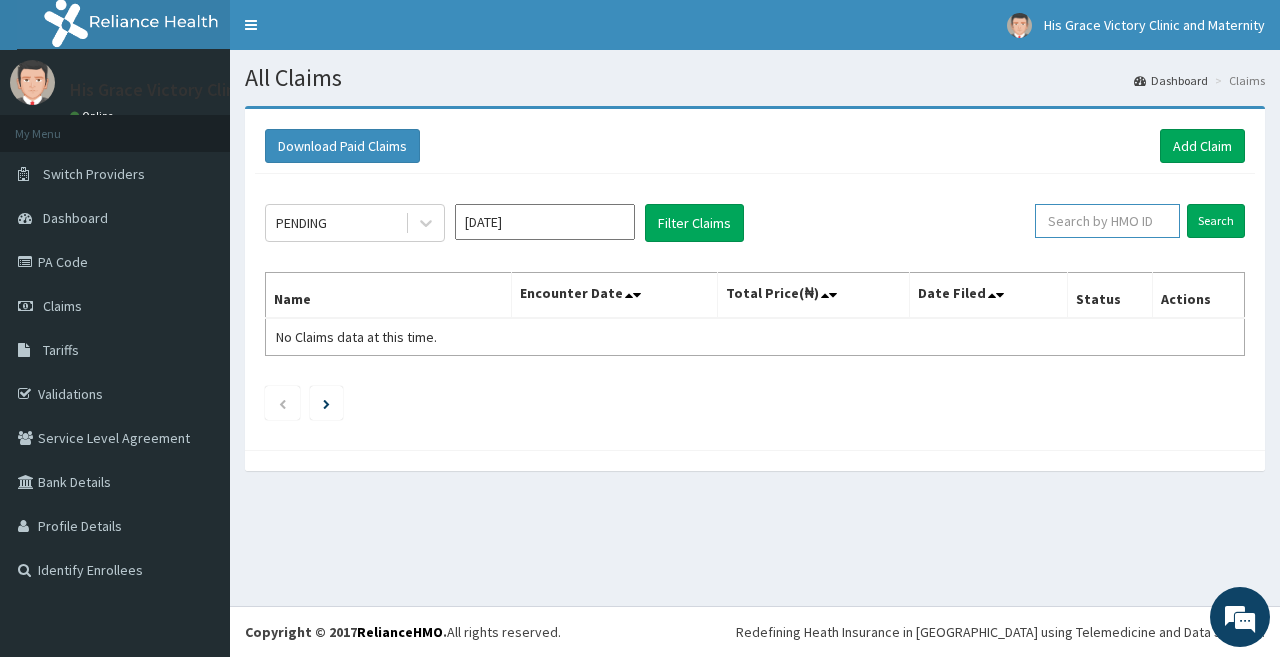click at bounding box center [1107, 221] 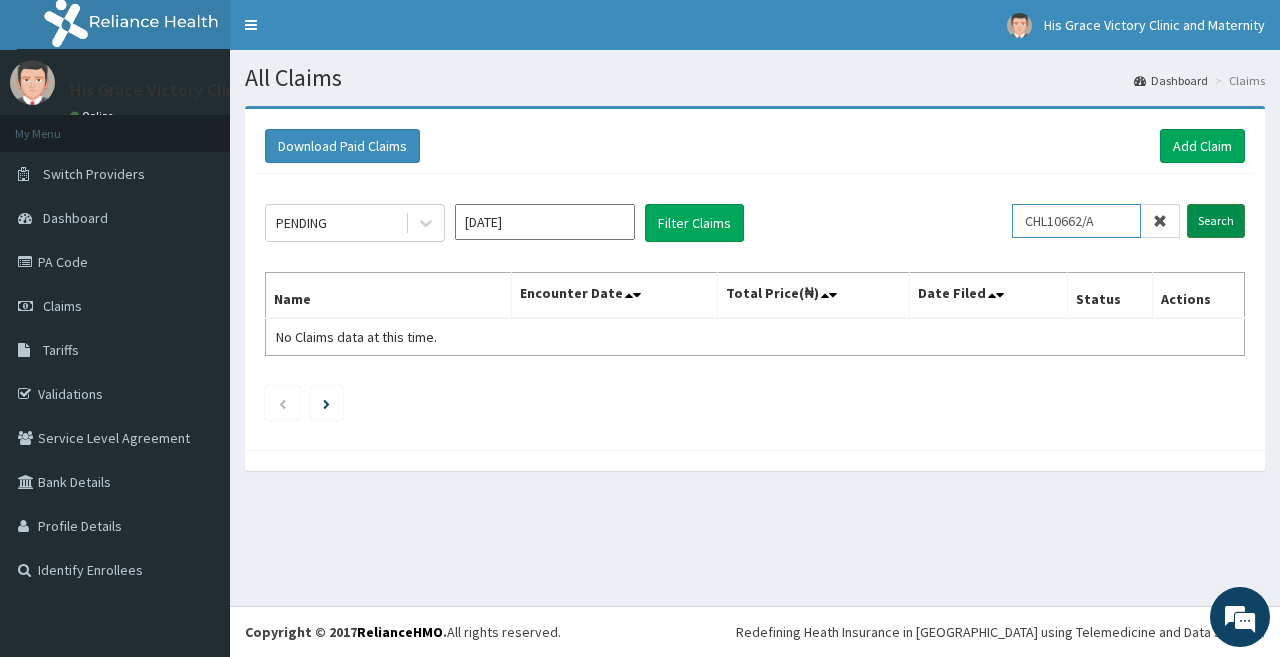 type on "CHL10662/A" 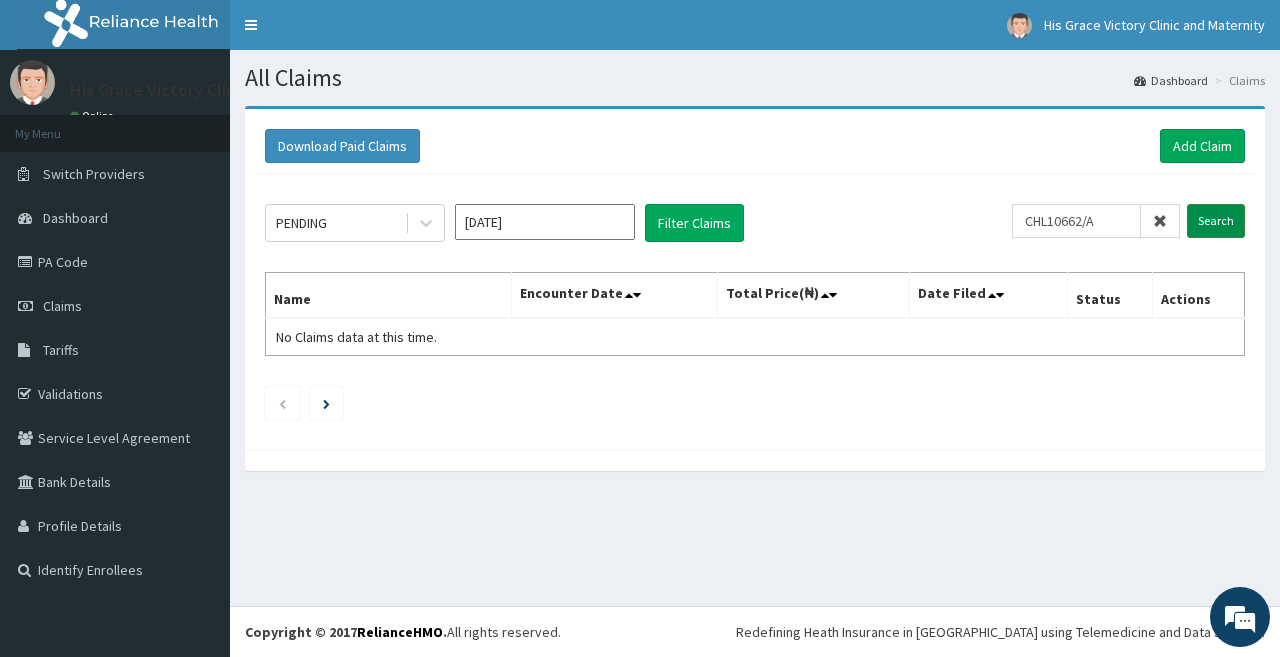 click on "Search" at bounding box center [1216, 221] 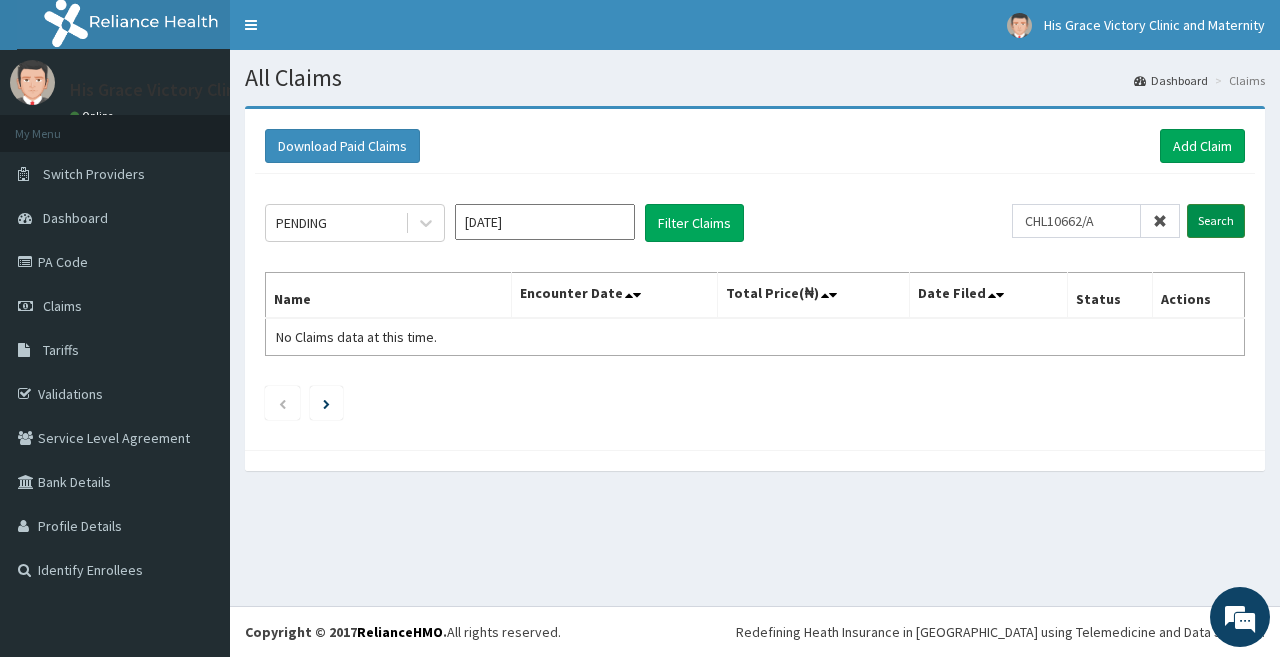 click on "Search" at bounding box center (1216, 221) 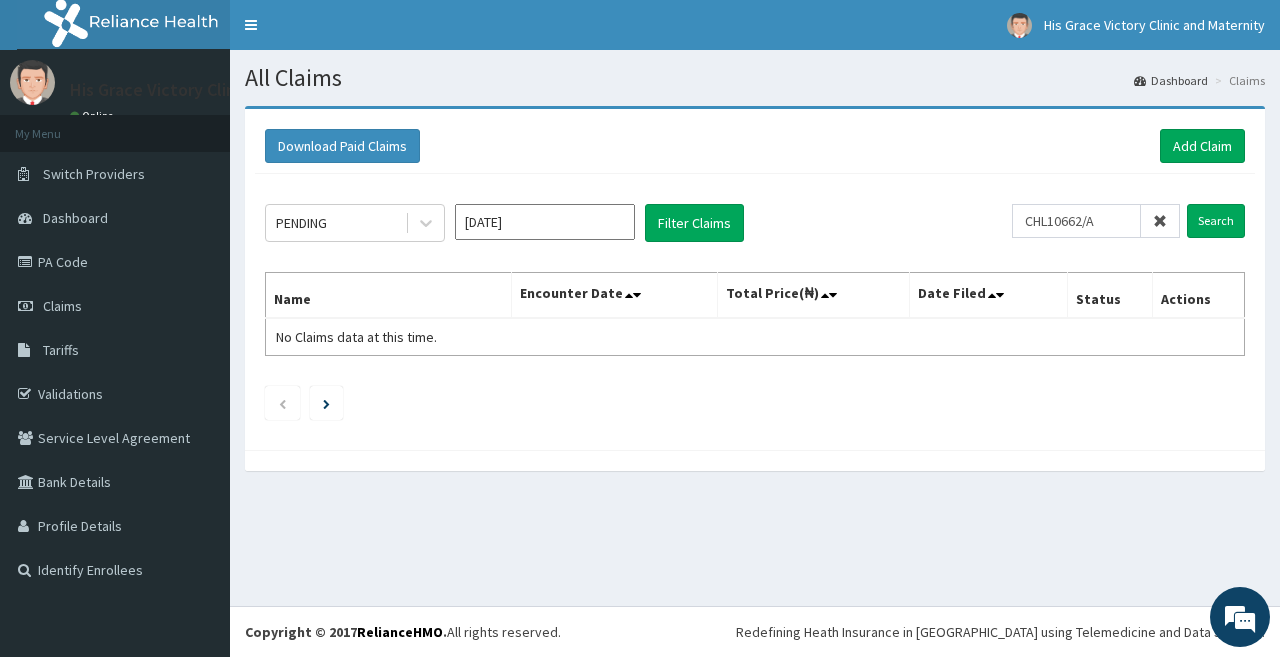 click on "Jul 2025" at bounding box center [545, 222] 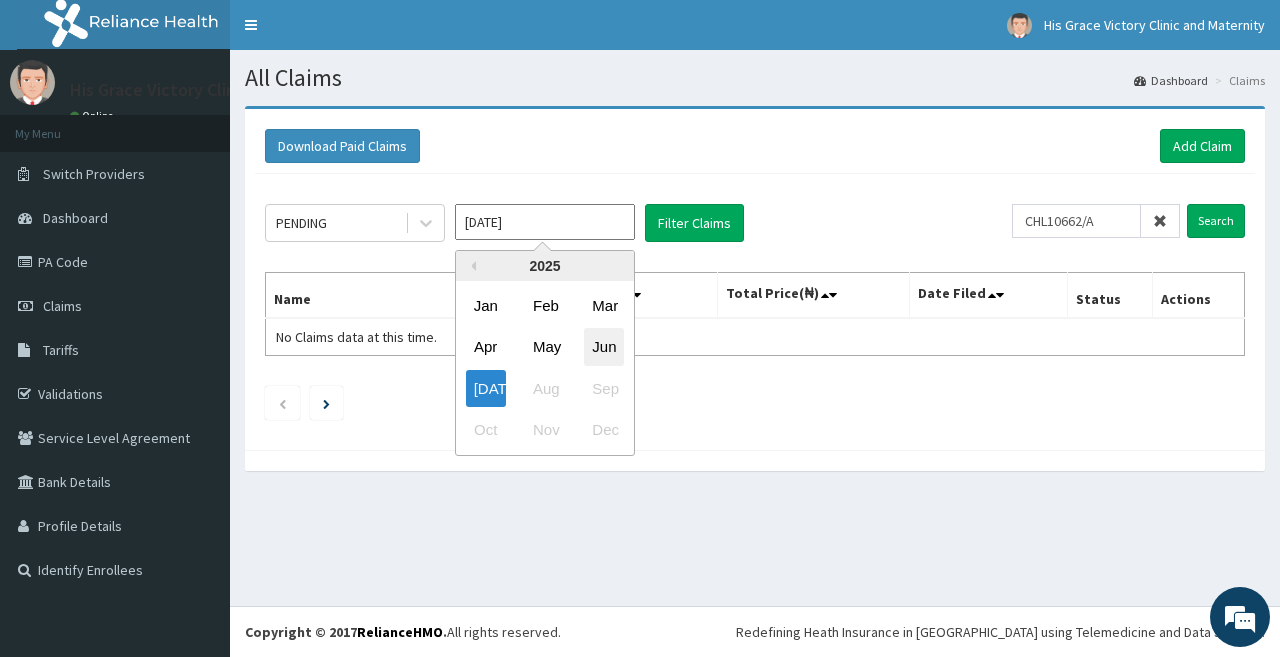 click on "Jun" at bounding box center (604, 347) 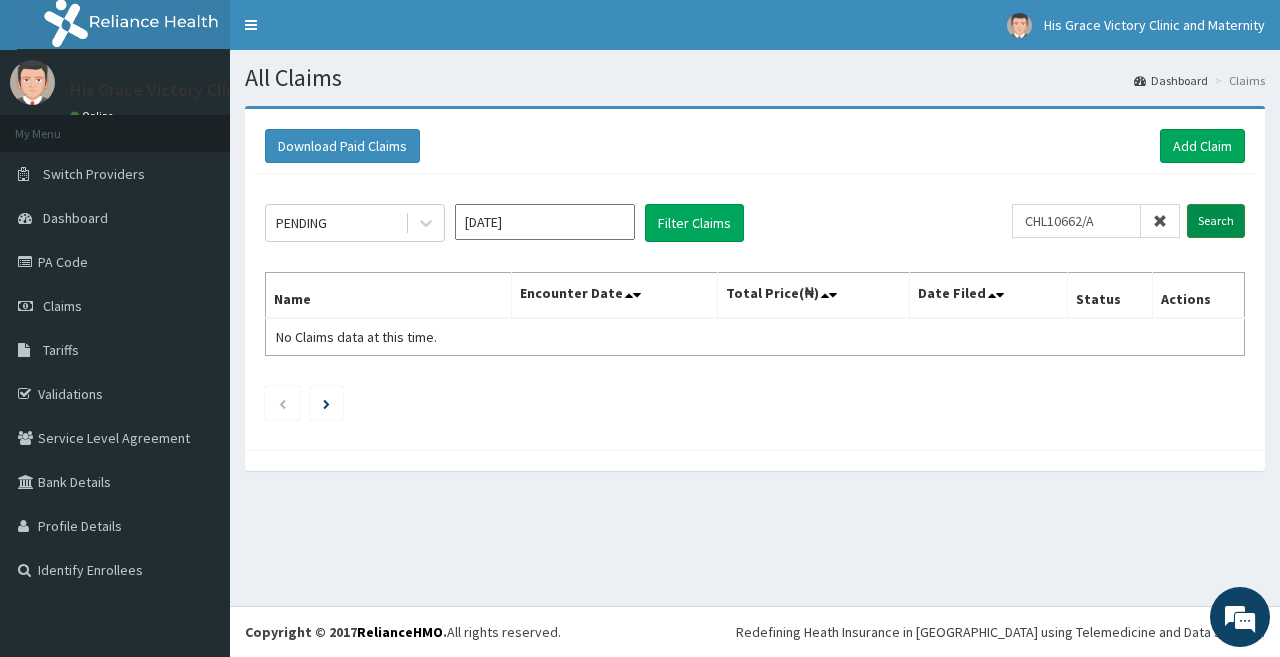 click on "Search" at bounding box center [1216, 221] 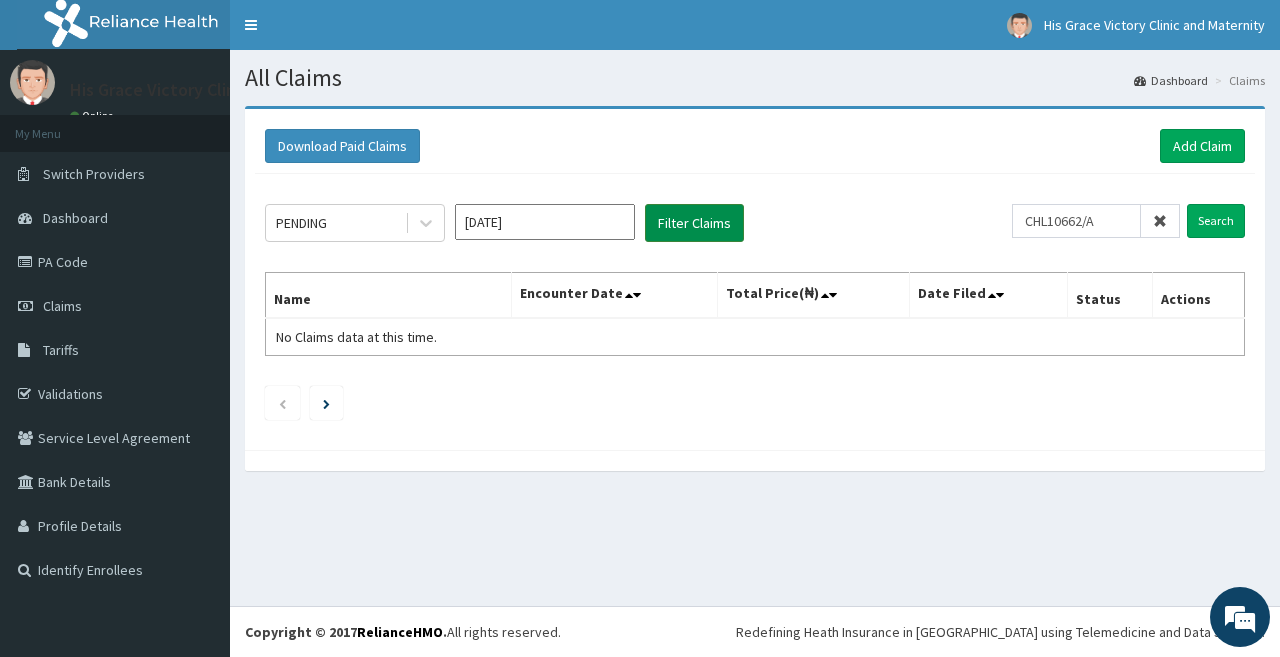click on "Filter Claims" at bounding box center [694, 223] 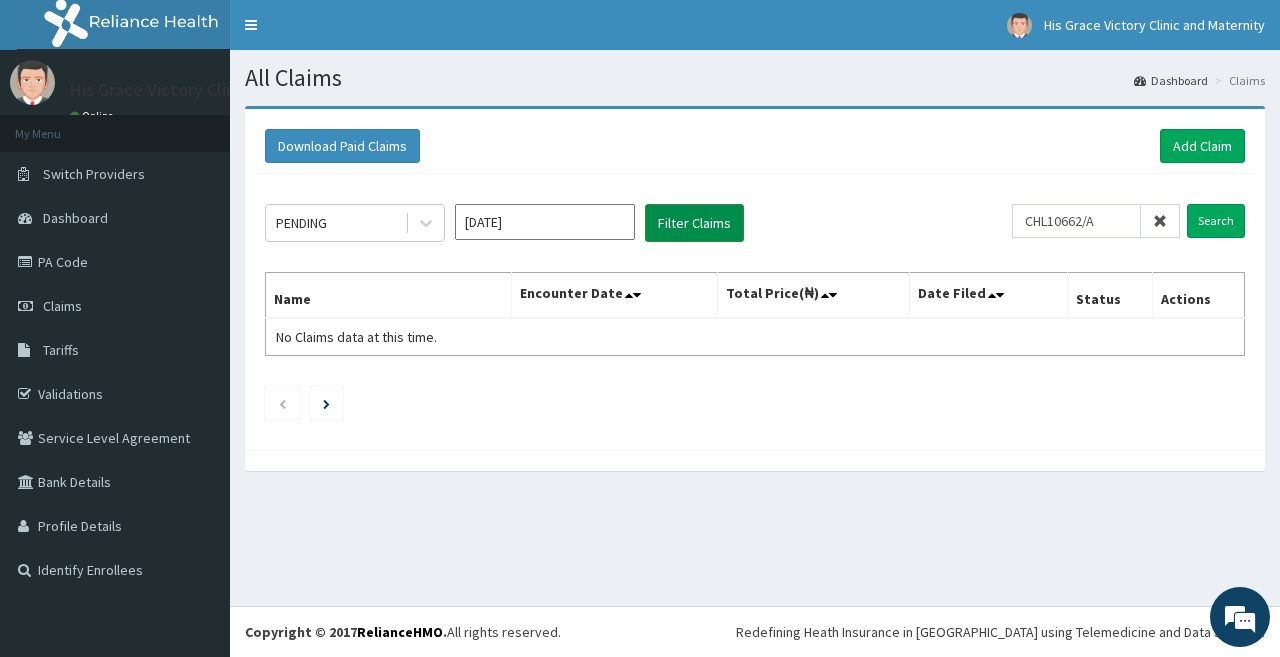 click on "Filter Claims" at bounding box center (694, 223) 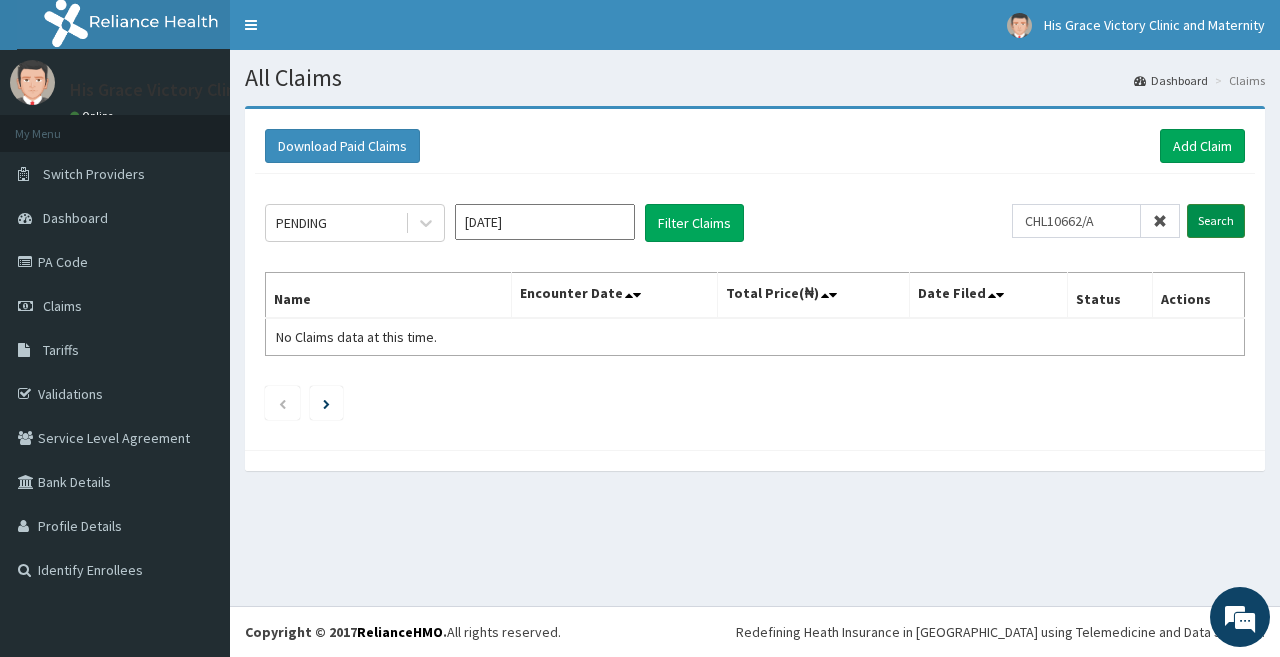 click on "Search" at bounding box center [1216, 221] 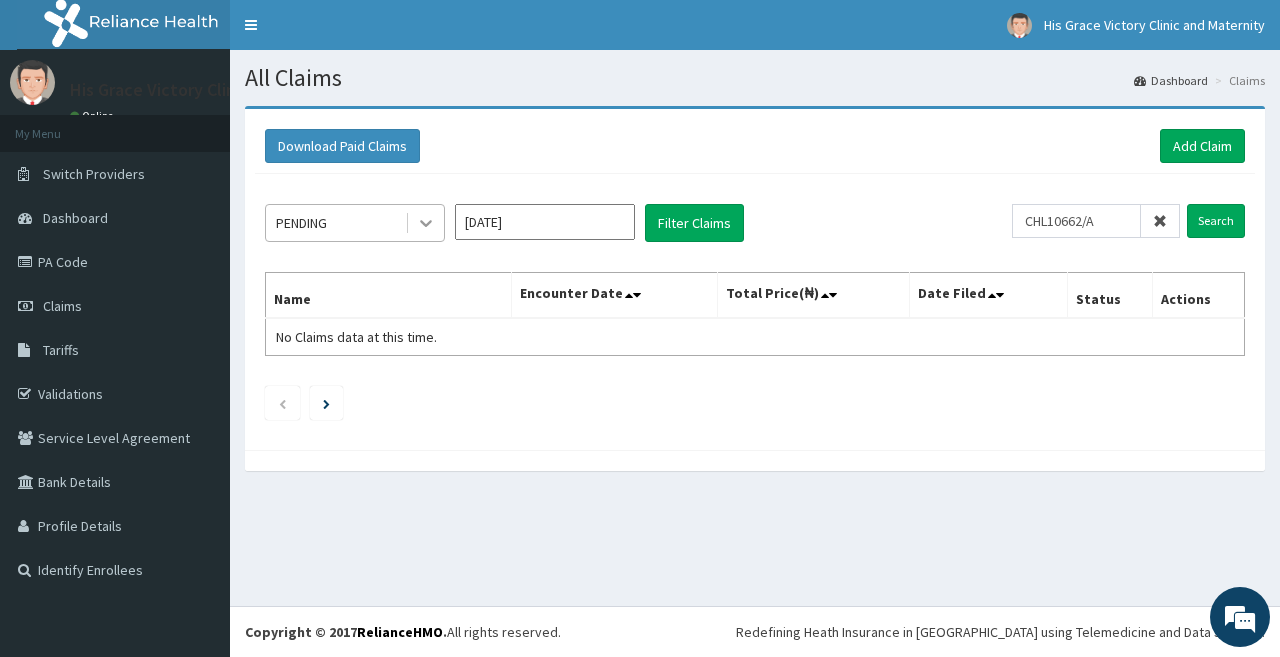click 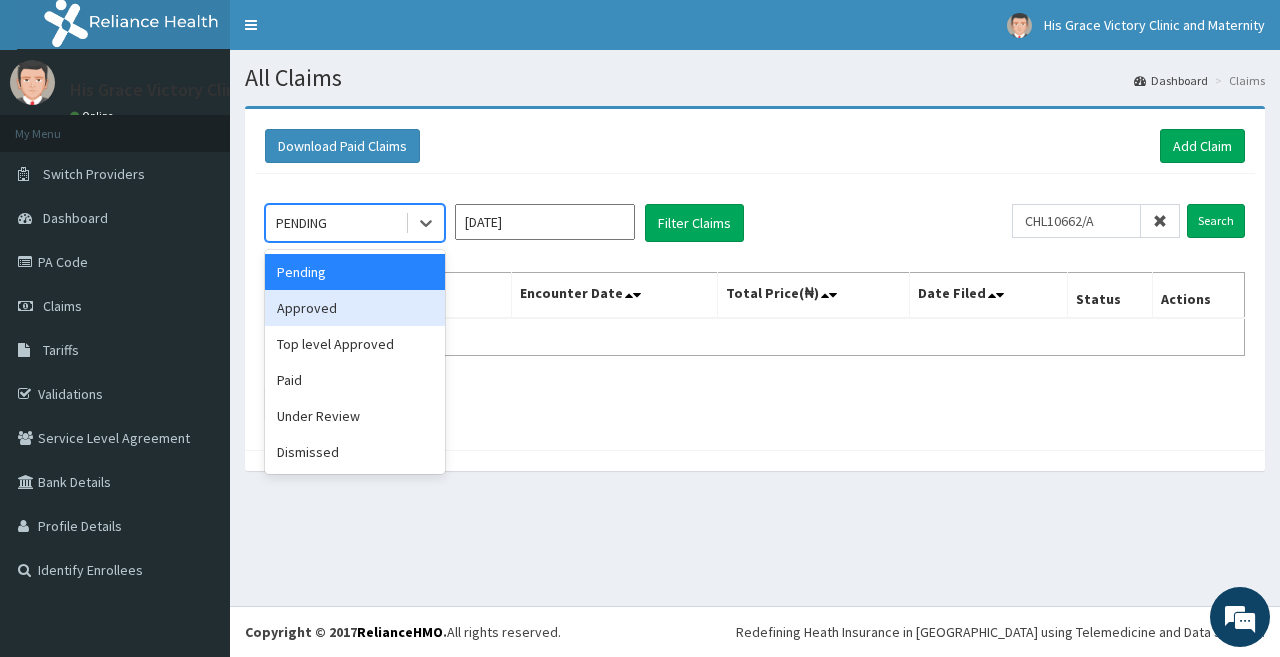 click on "Approved" at bounding box center [355, 308] 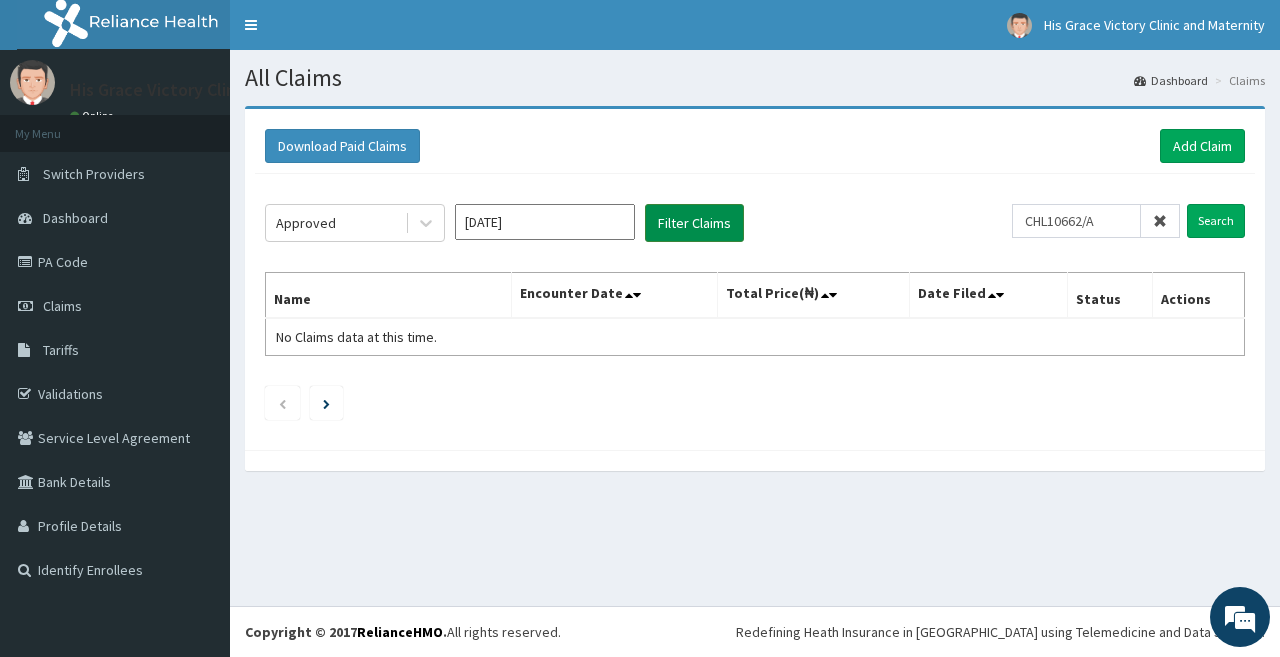 click on "Filter Claims" at bounding box center (694, 223) 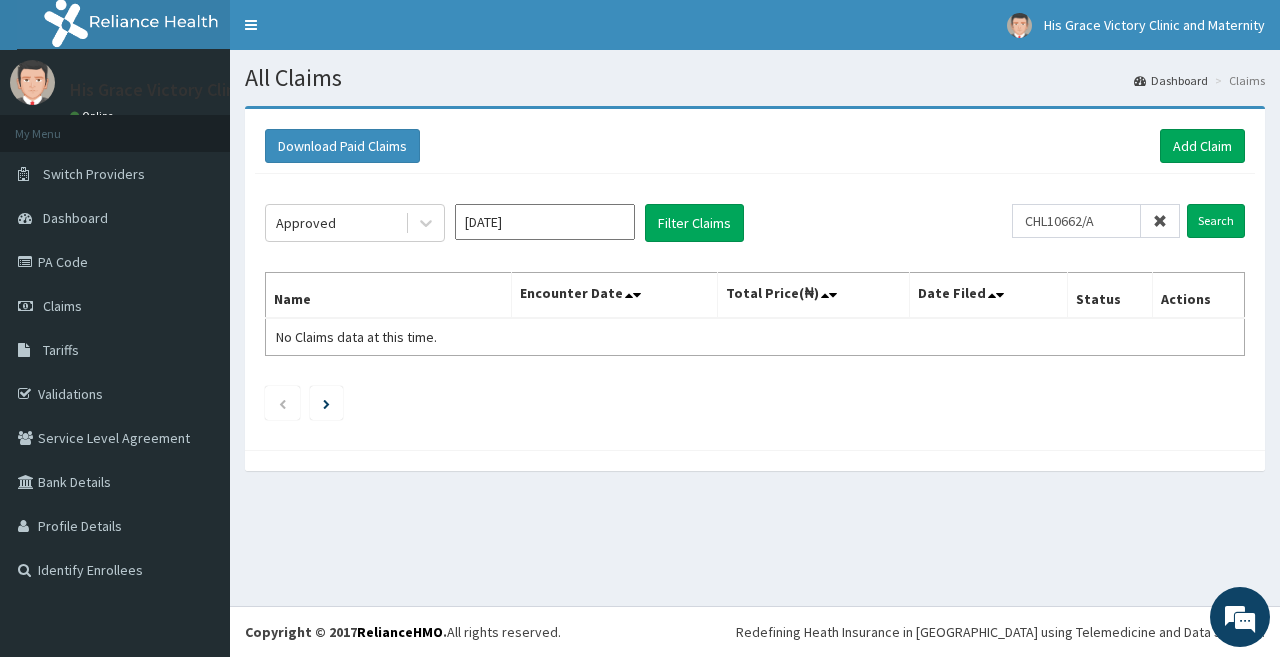 click on "Status" at bounding box center [1109, 296] 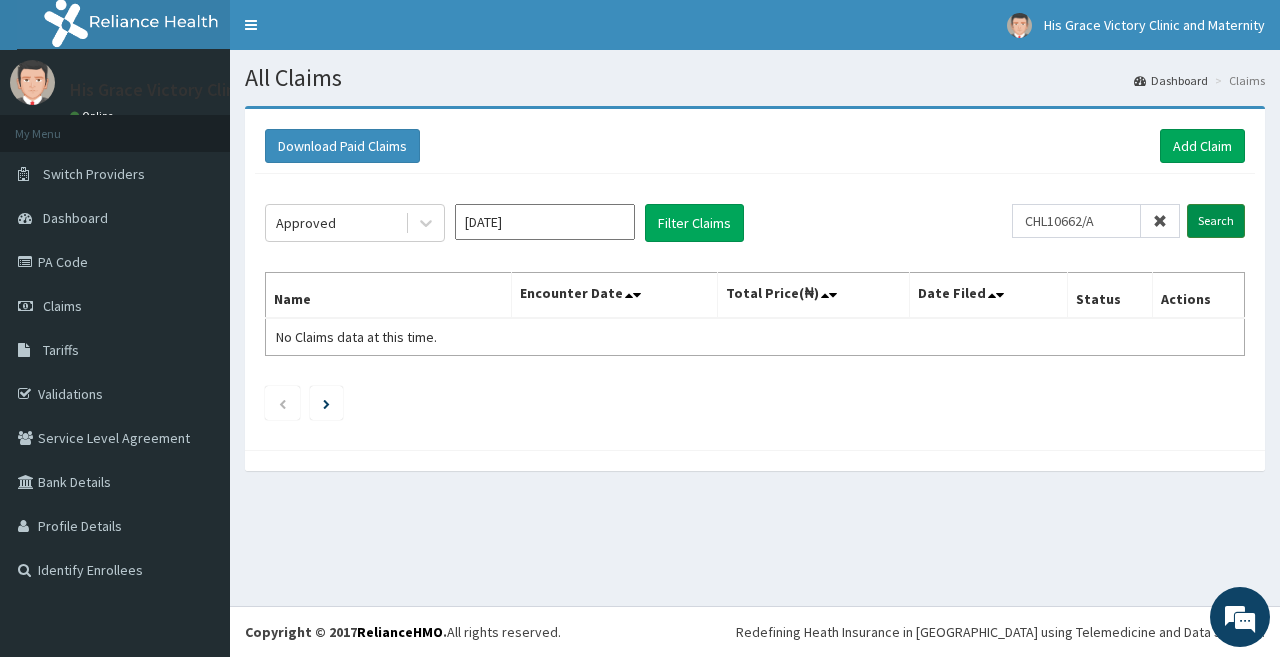click on "Search" at bounding box center (1216, 221) 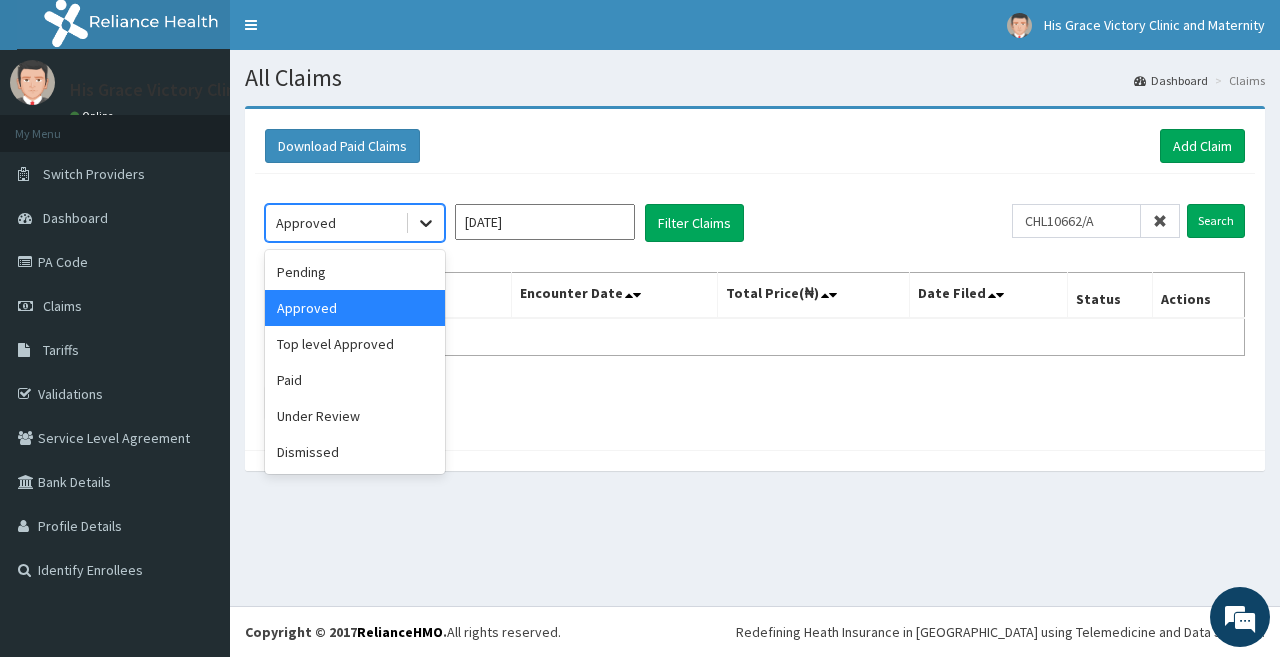 click 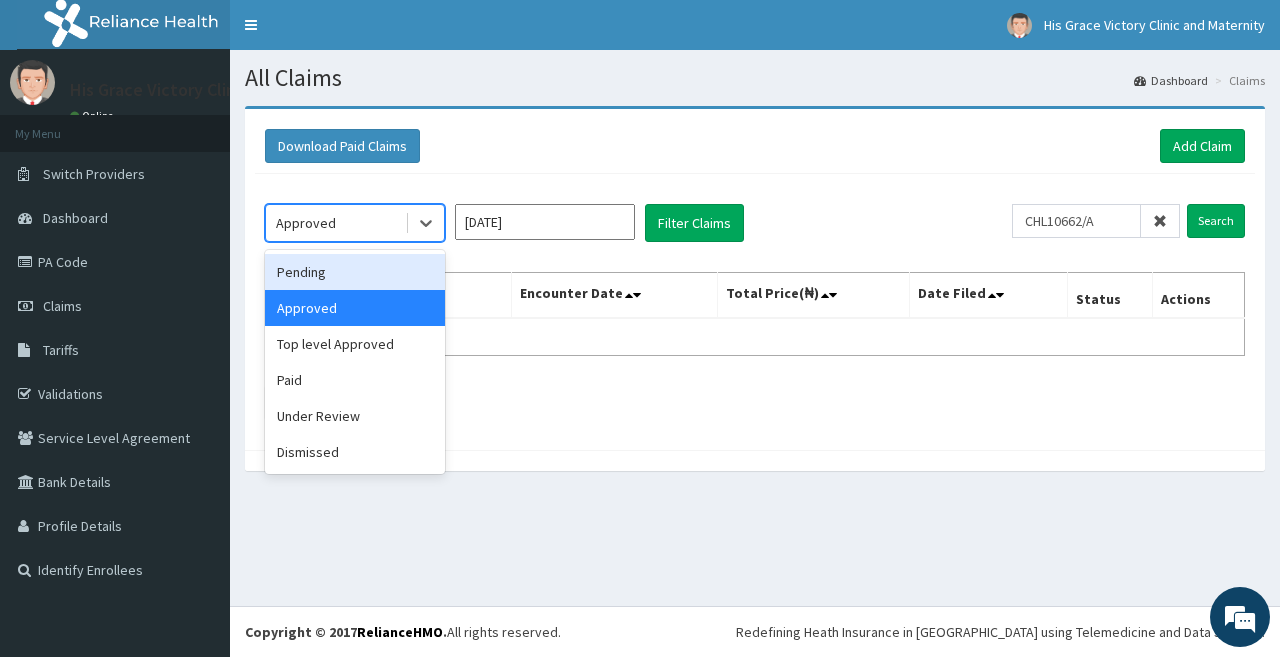 click on "Pending" at bounding box center [355, 272] 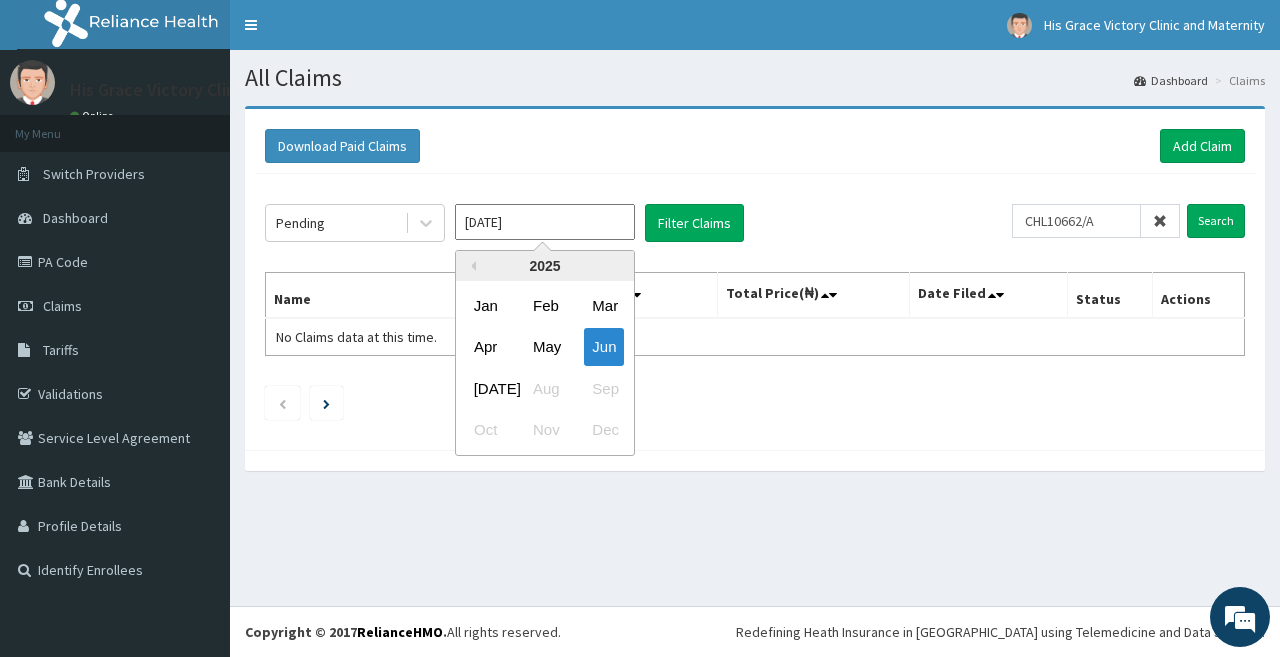 click on "Jun 2025" at bounding box center (545, 222) 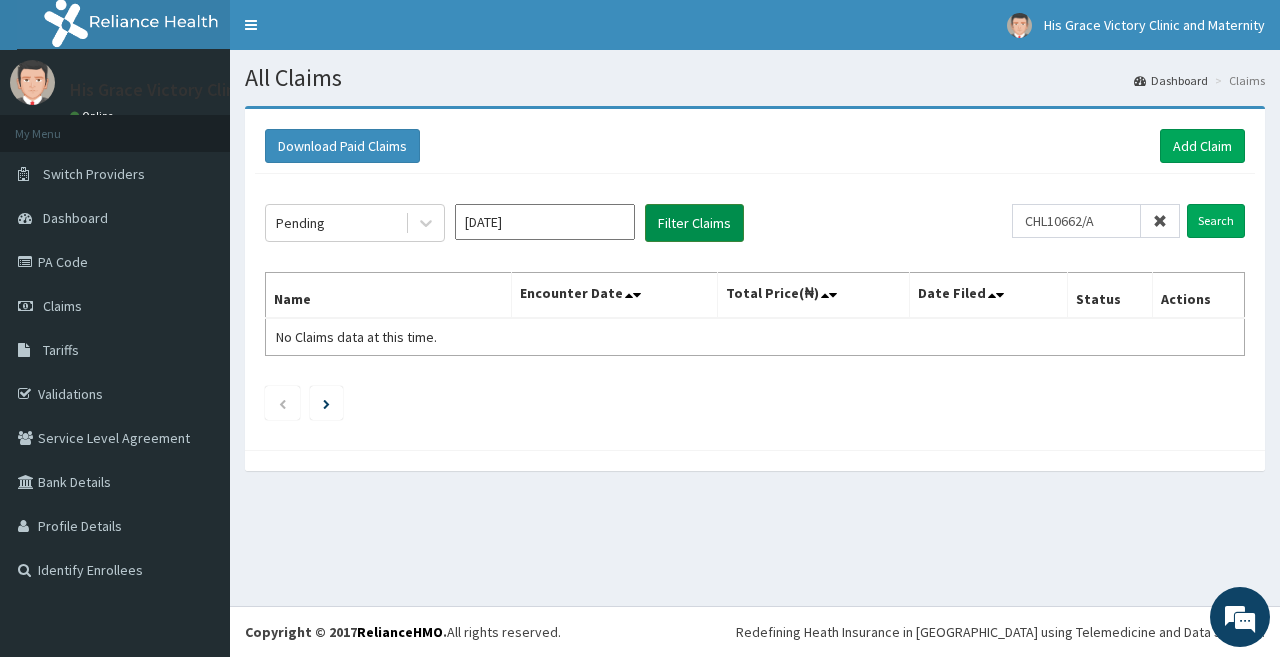 click on "Filter Claims" at bounding box center [694, 223] 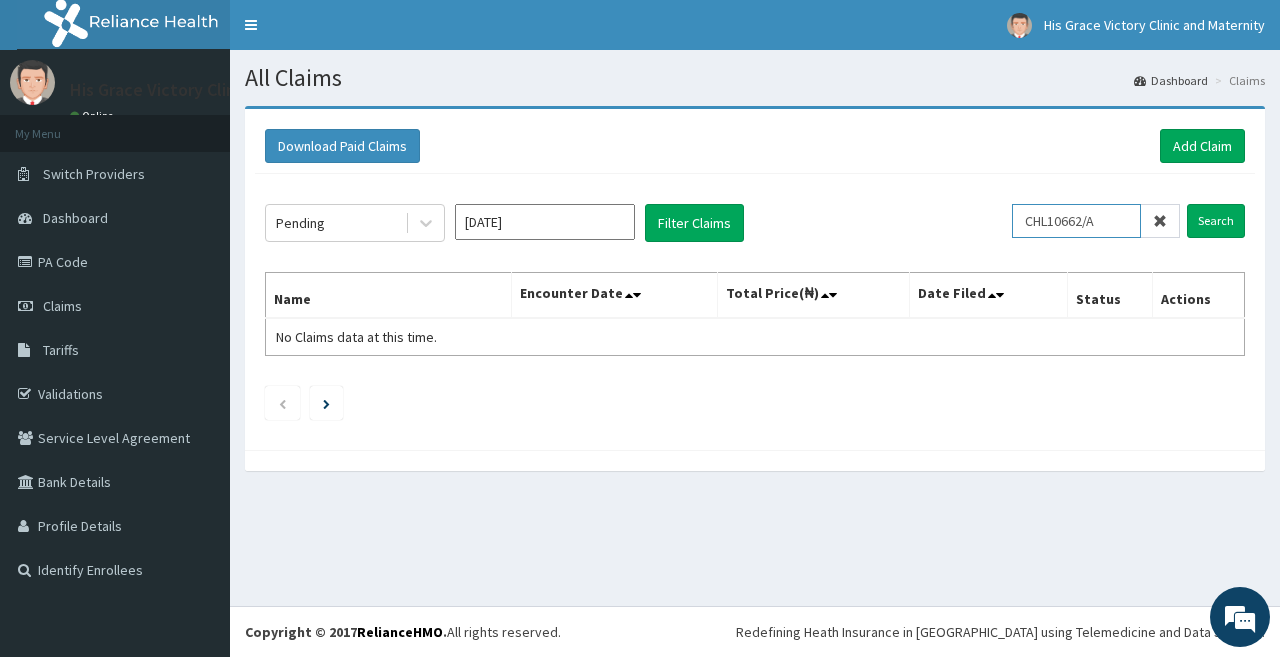 click on "CHL10662/A" at bounding box center [1076, 221] 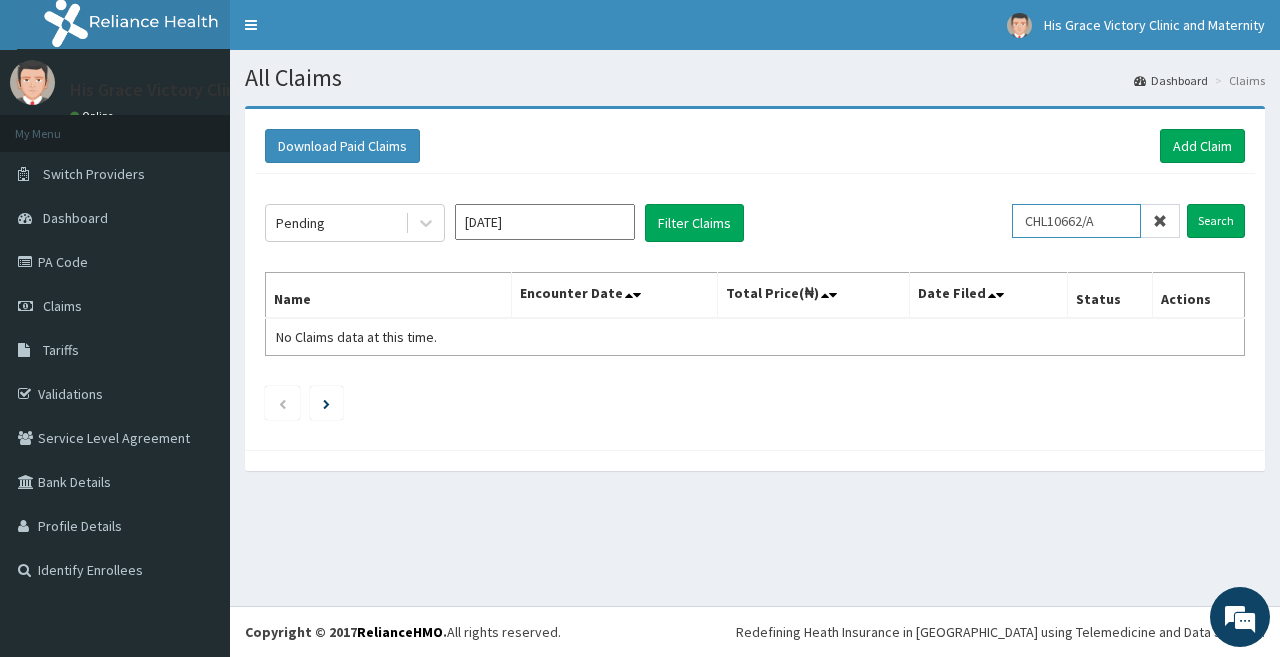 click on "CHL10662/A" at bounding box center (1076, 221) 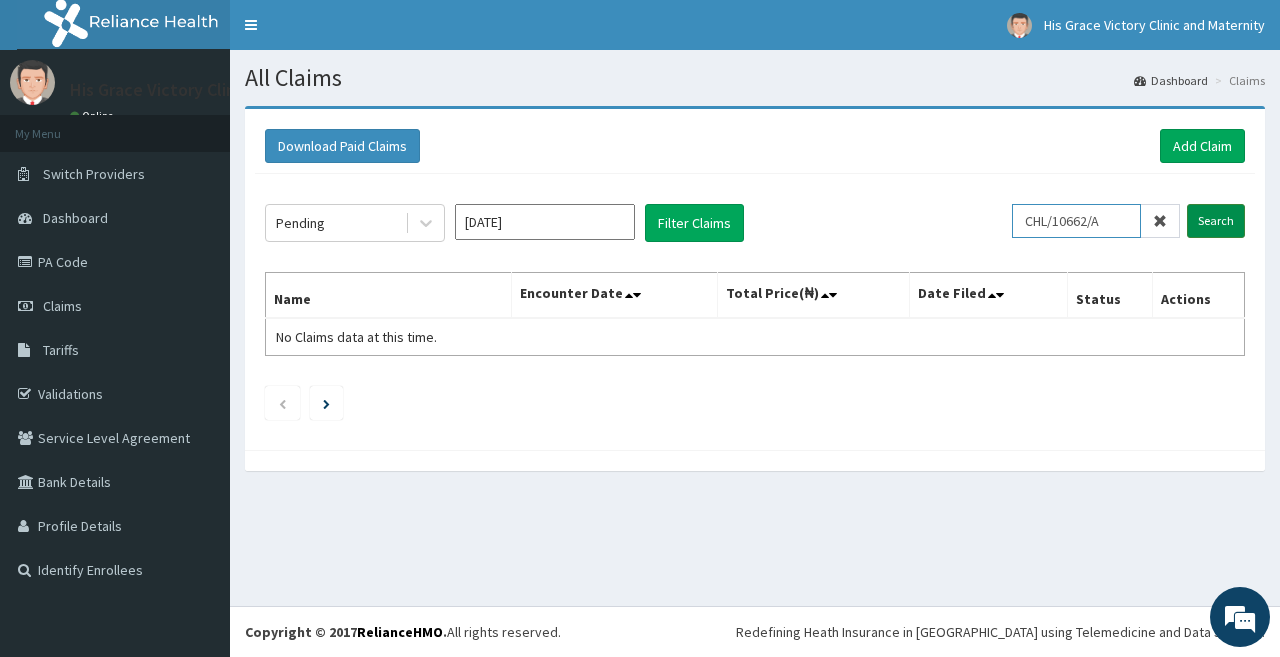 type on "CHL/10662/A" 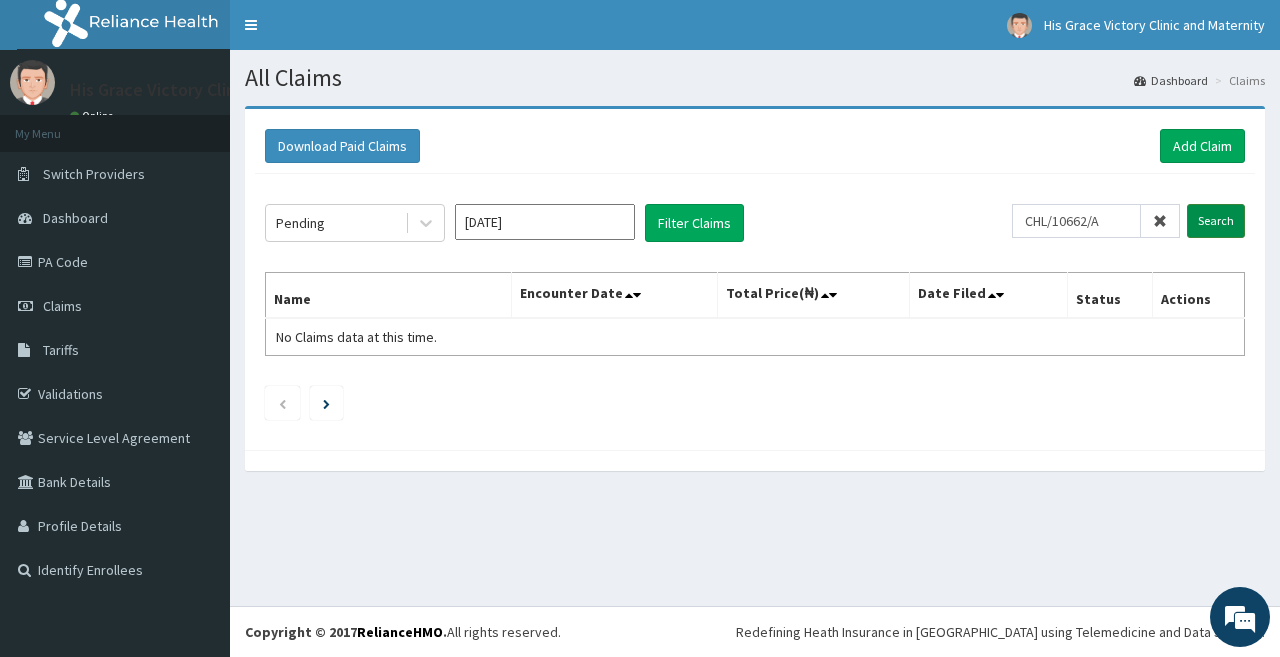 click on "Search" at bounding box center [1216, 221] 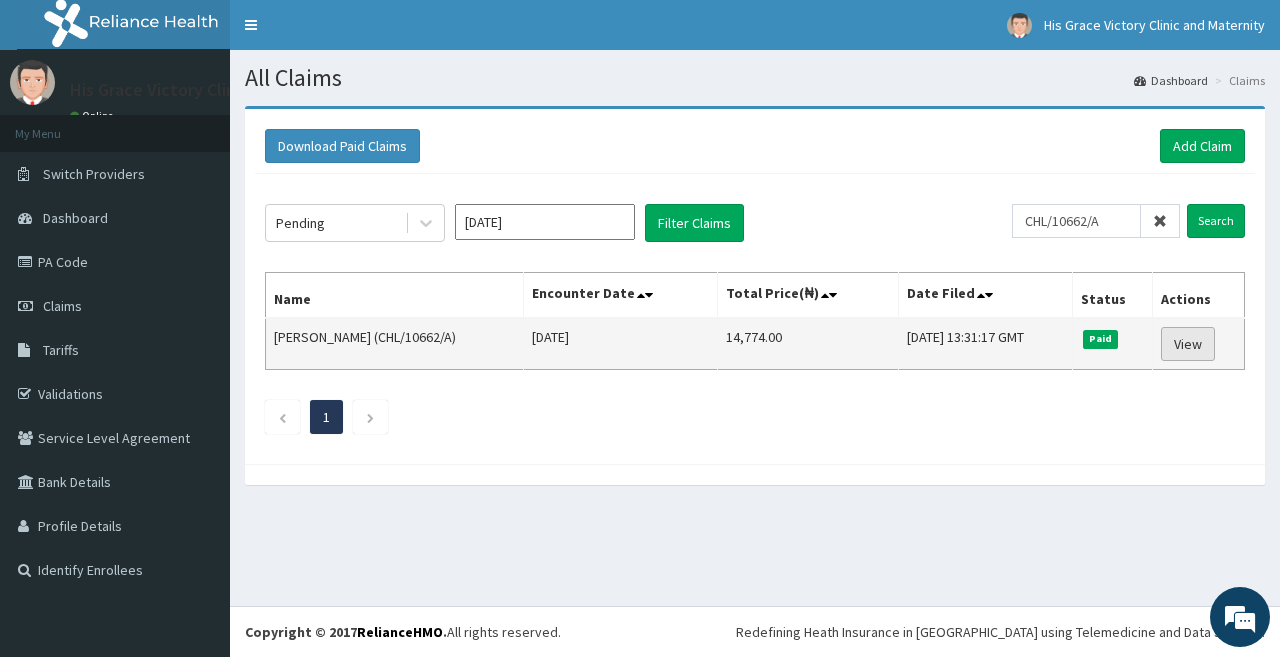 click on "View" at bounding box center [1188, 344] 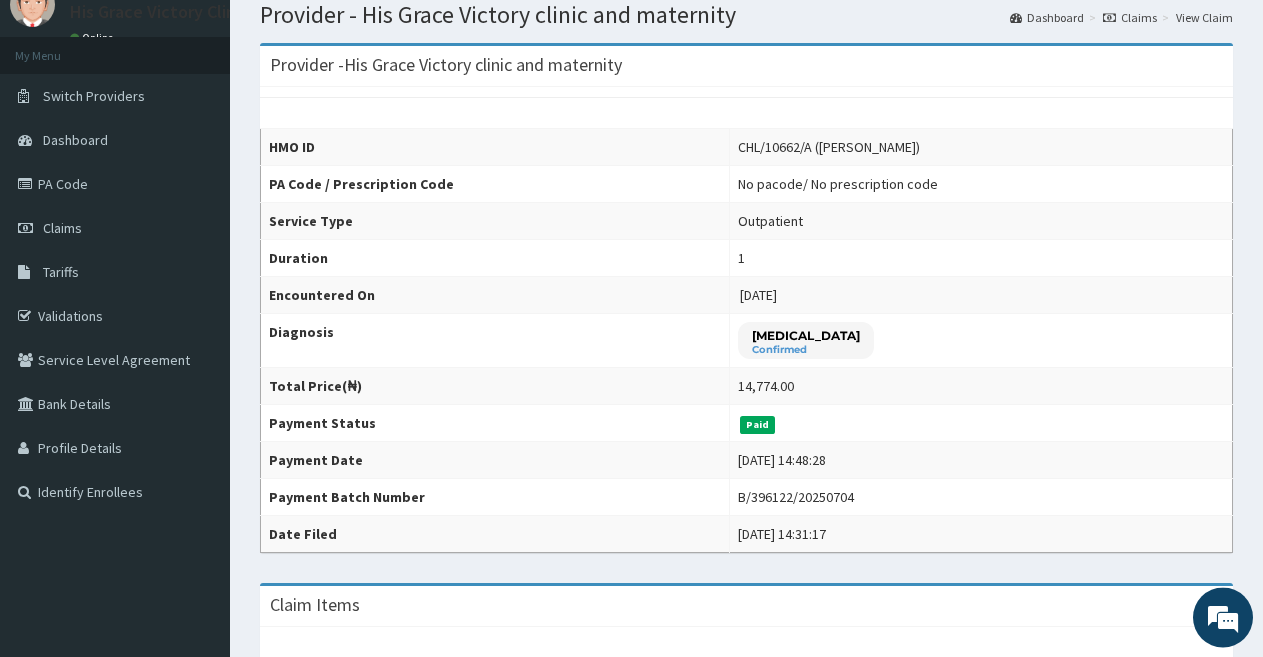 scroll, scrollTop: 102, scrollLeft: 0, axis: vertical 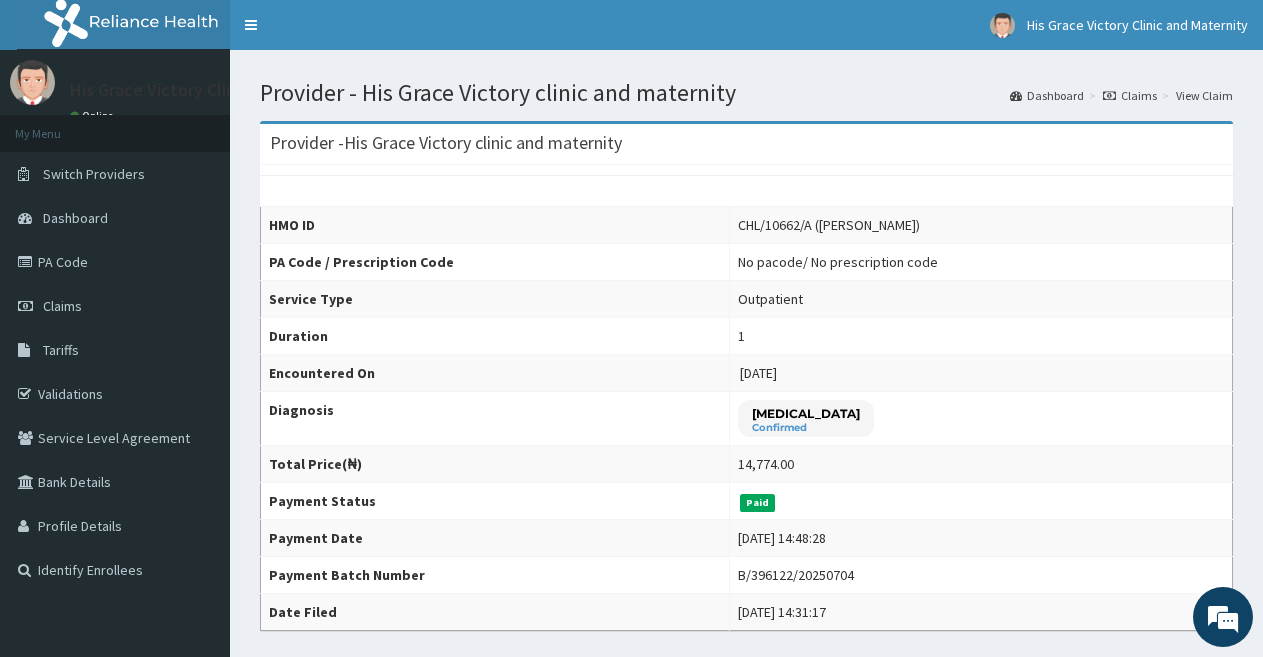 click on "View Claim" at bounding box center [1204, 95] 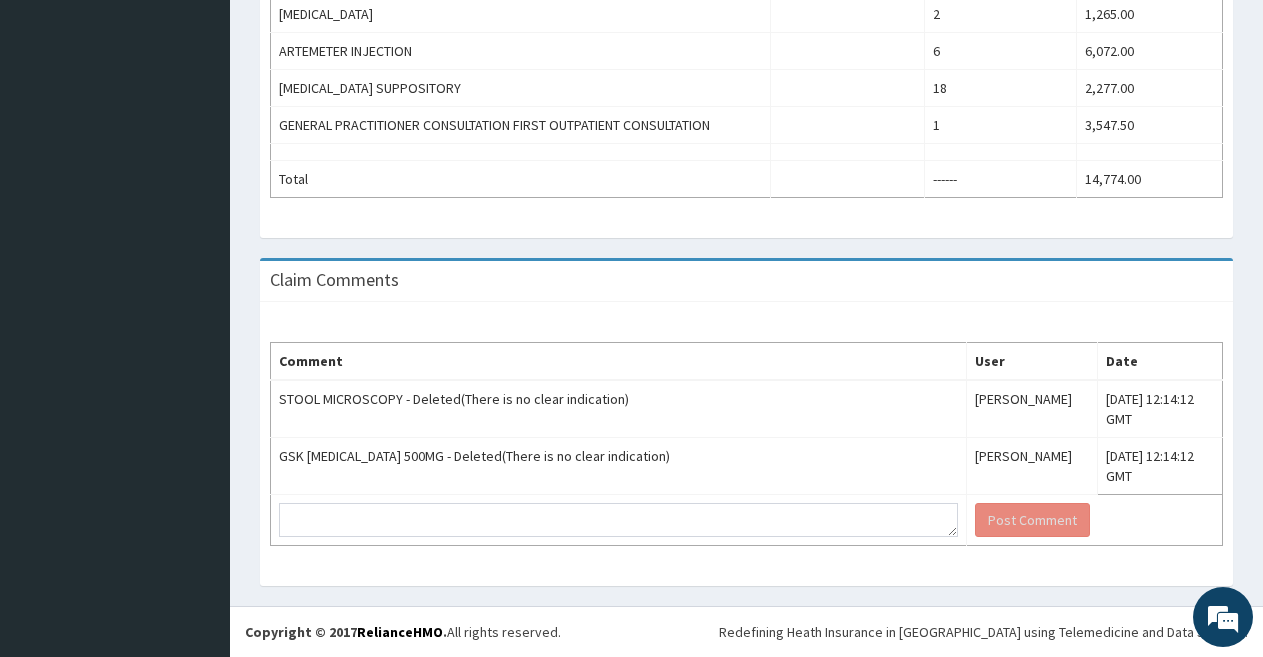 scroll, scrollTop: 844, scrollLeft: 0, axis: vertical 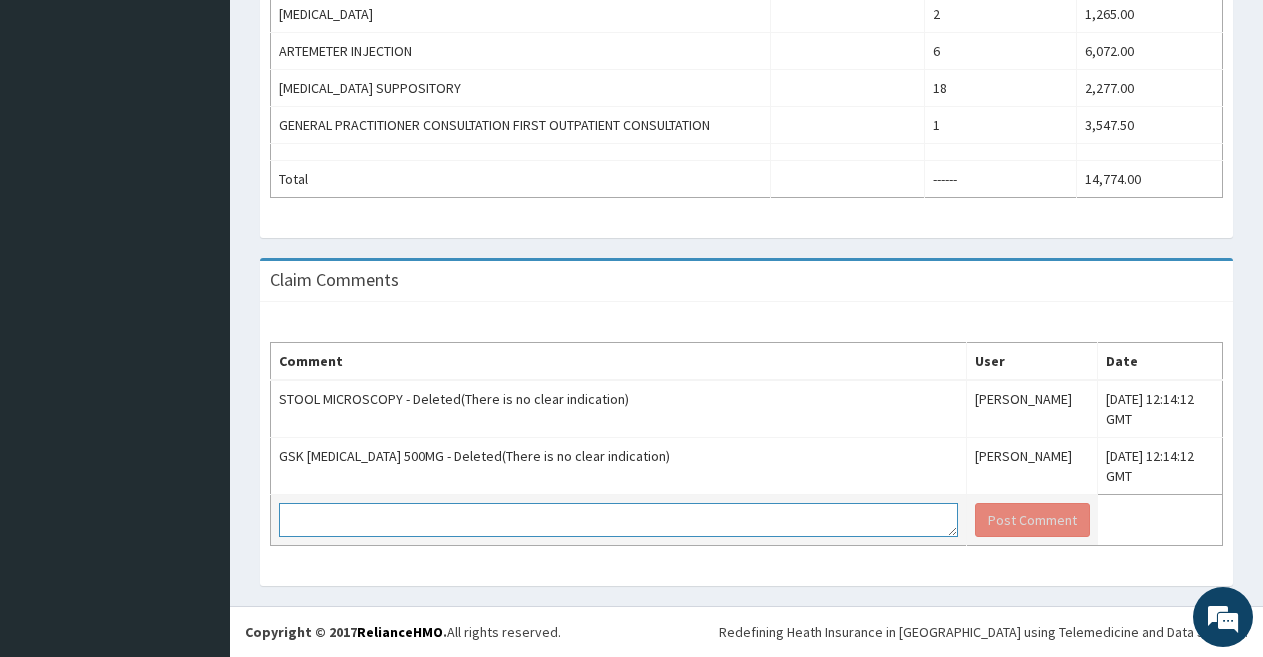 click at bounding box center [618, 520] 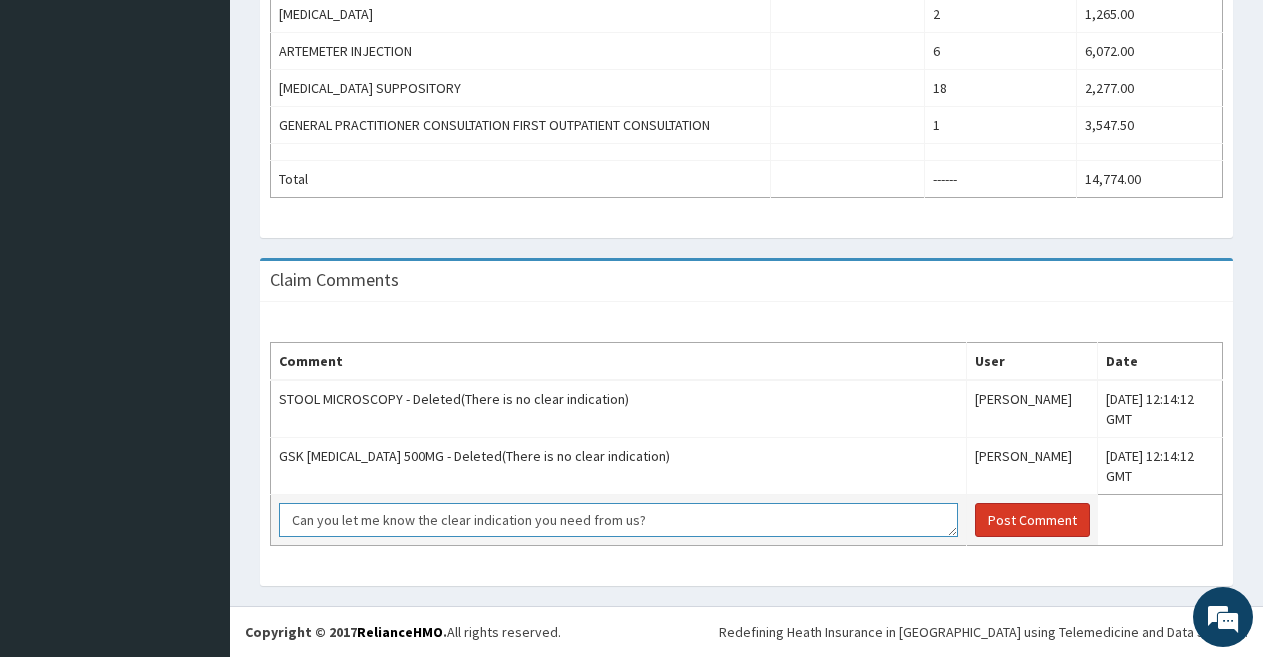 type on "Can you let me know the clear indication you need from us?" 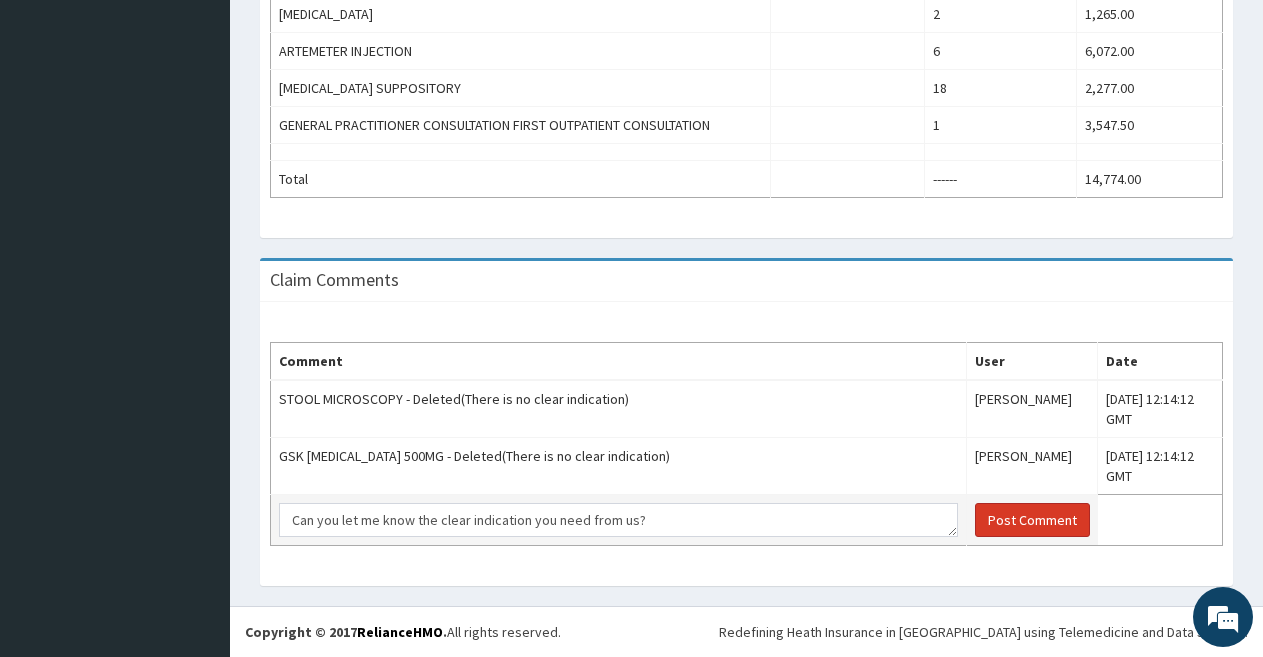 click on "Post Comment" at bounding box center [1032, 520] 